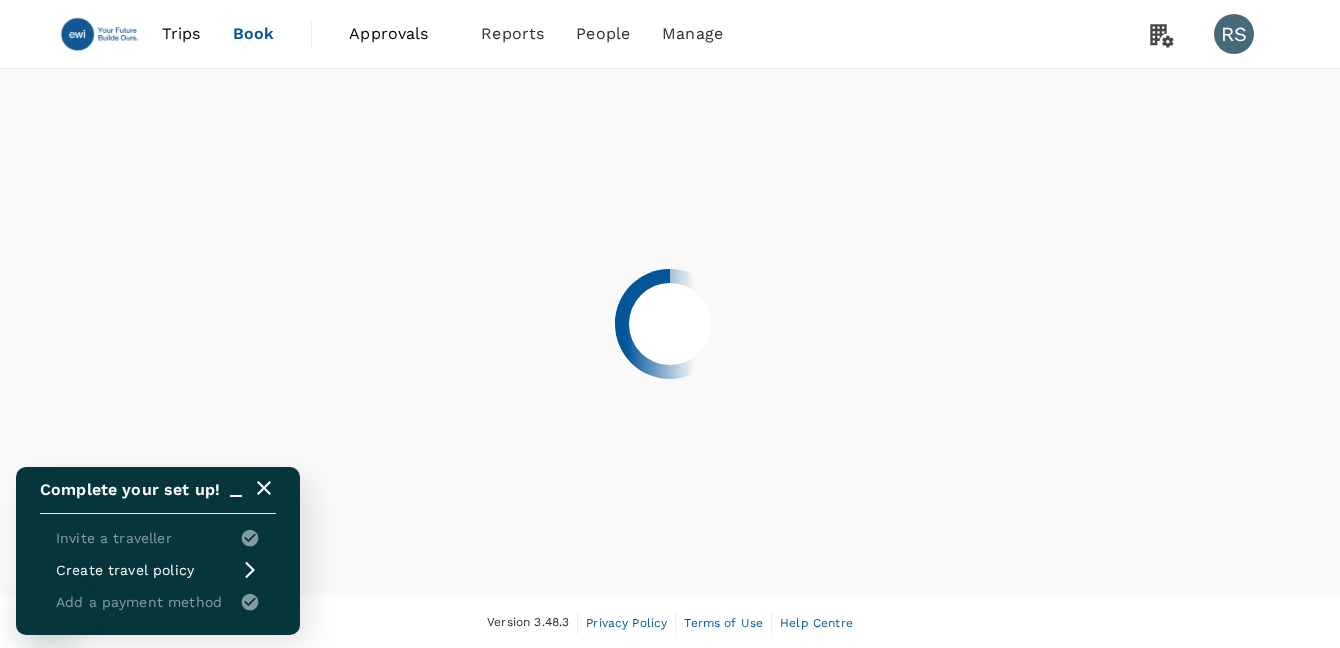 scroll, scrollTop: 0, scrollLeft: 0, axis: both 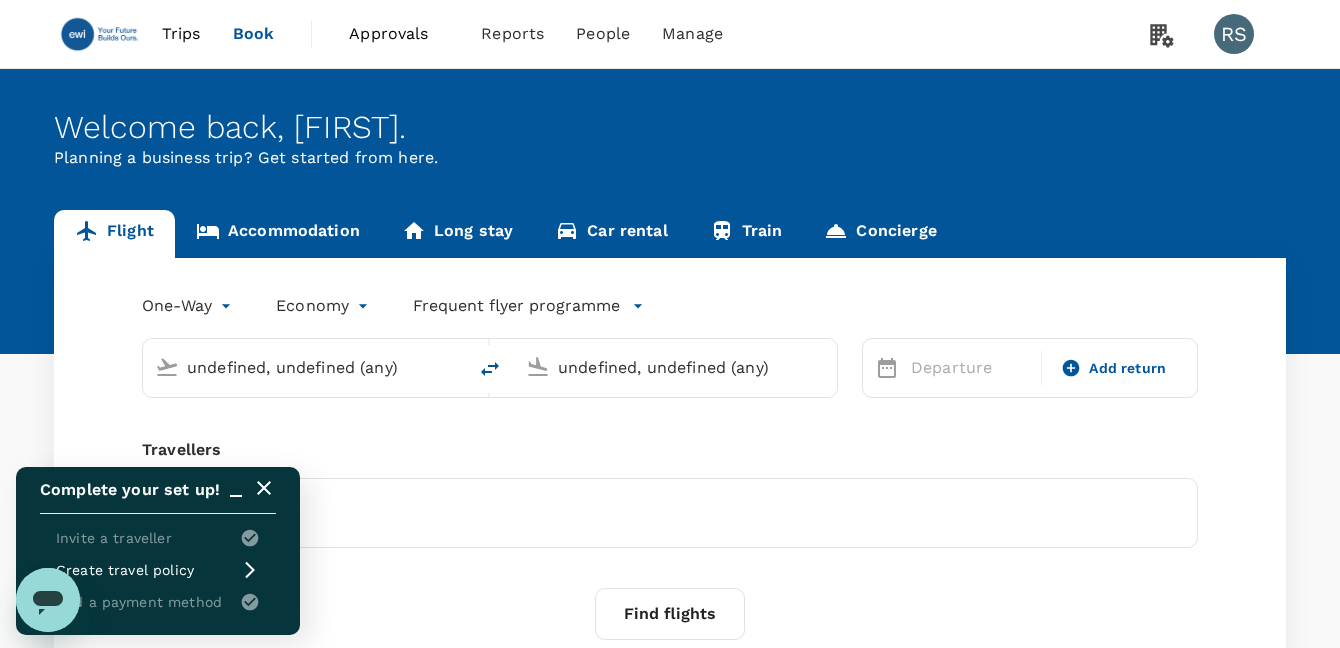 type 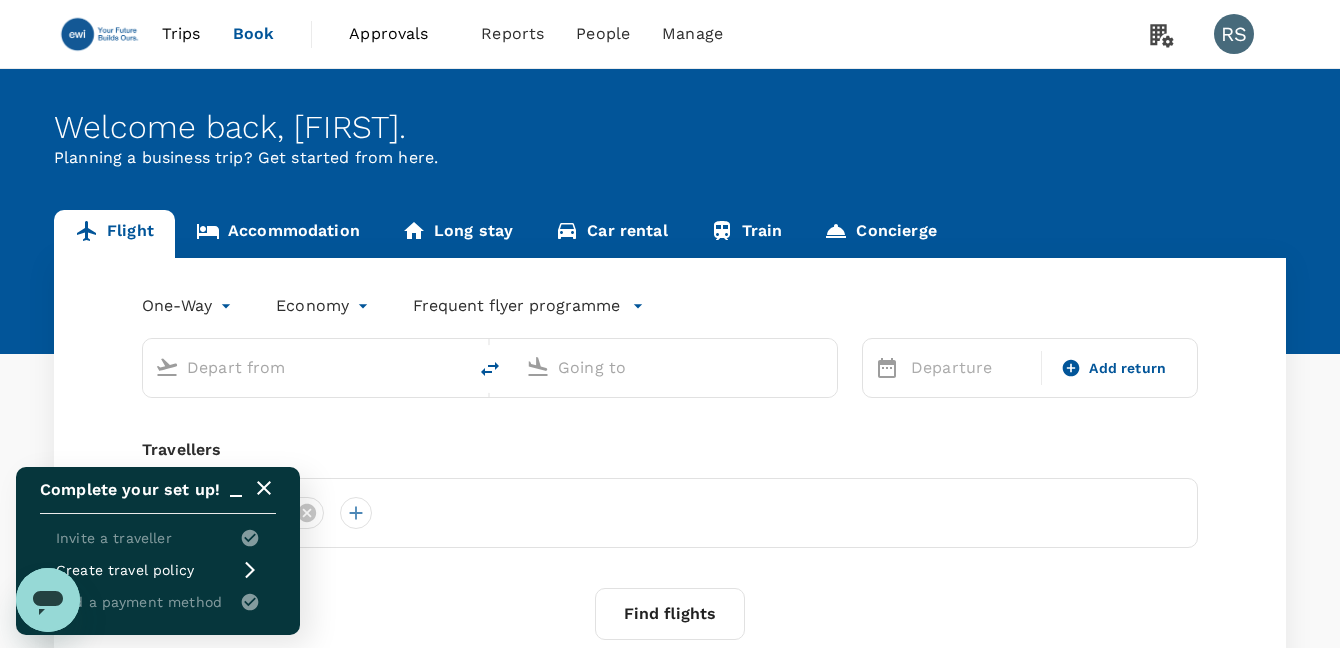 click 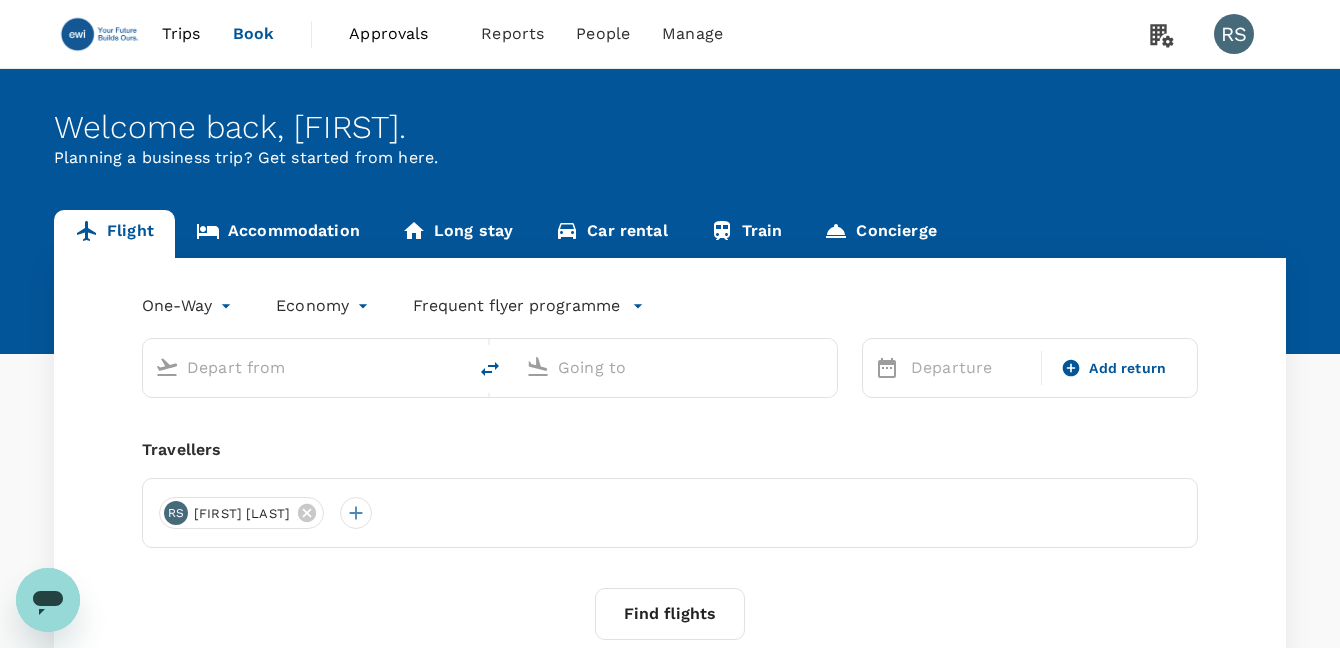click on "Accommodation" at bounding box center [278, 234] 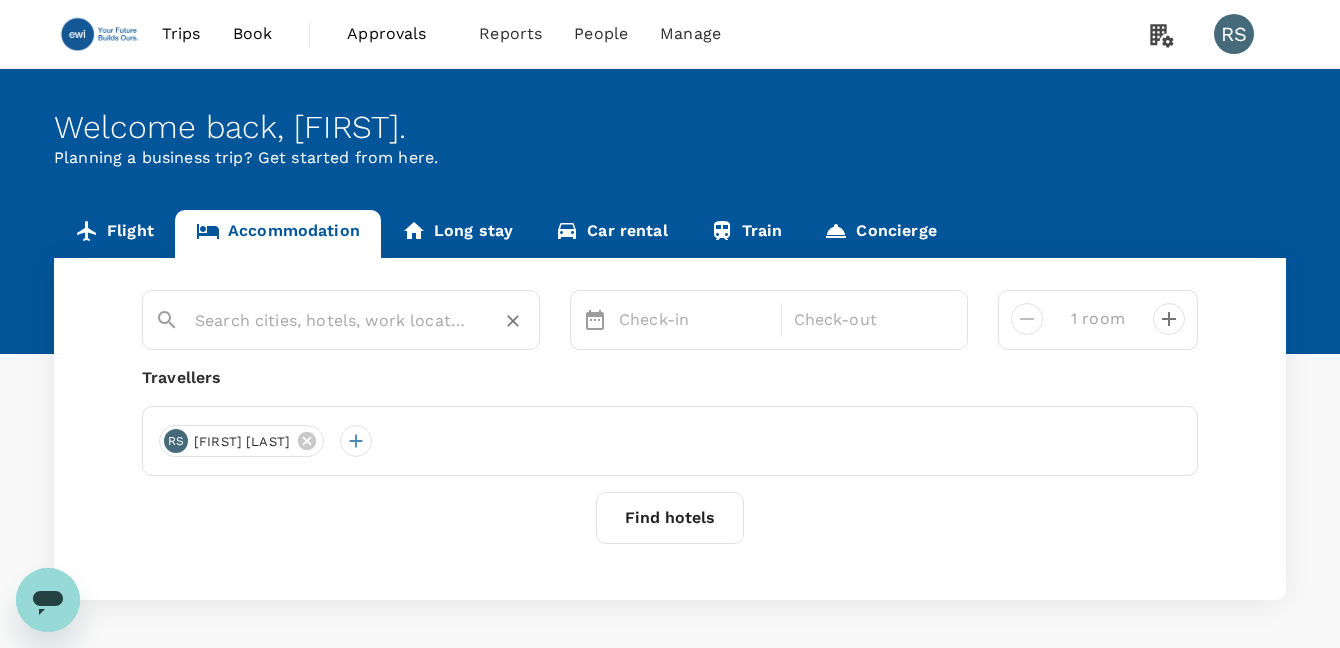 click at bounding box center [333, 320] 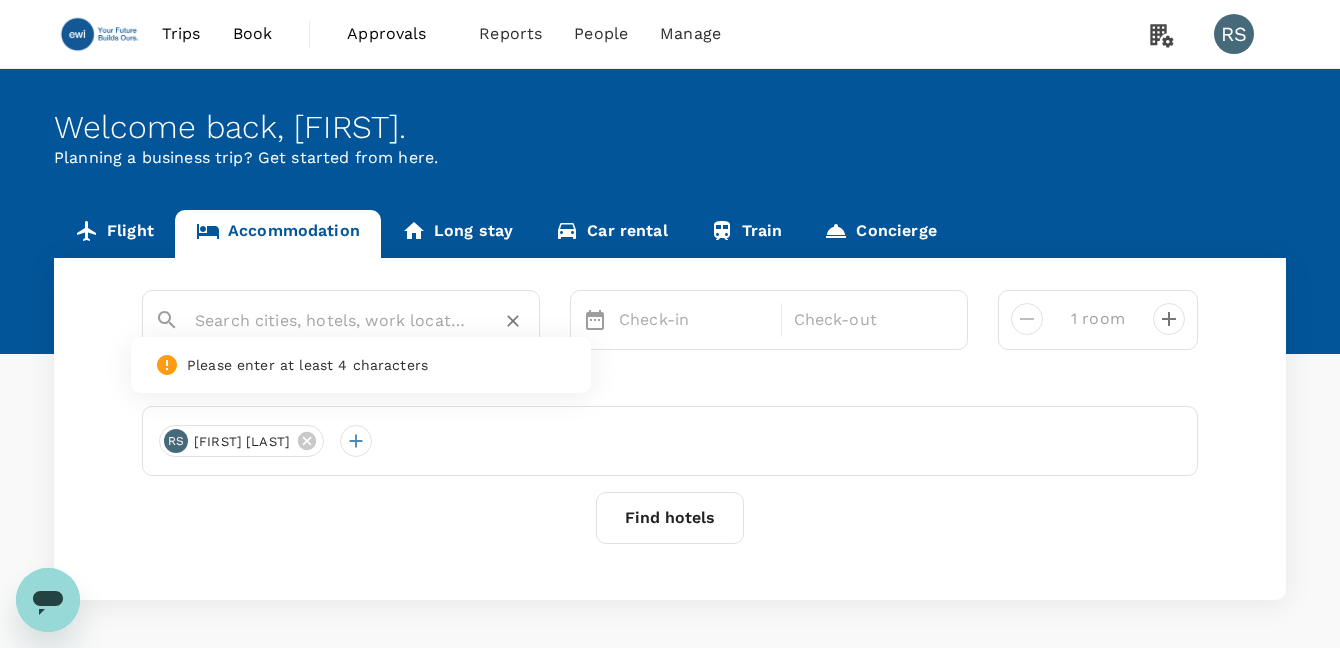 paste on "The [LAST] Hotel [CITY]" 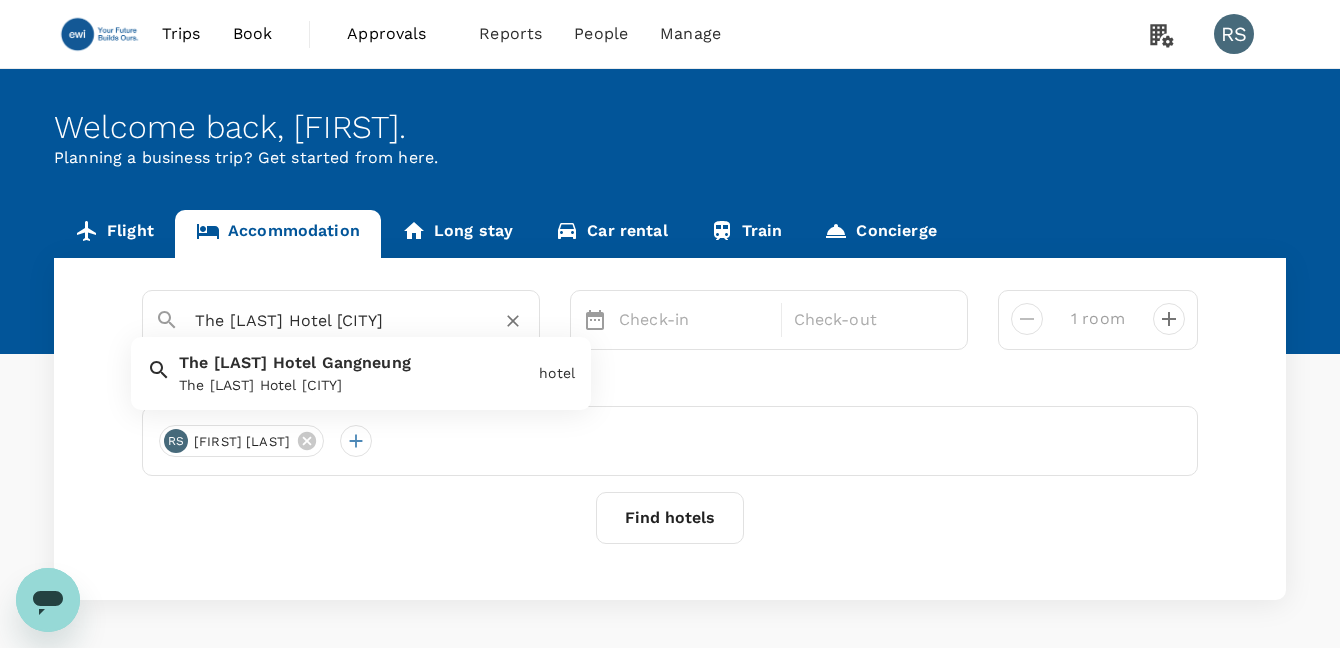 click on "The [LAST] Hotel [CITY]" at bounding box center [355, 385] 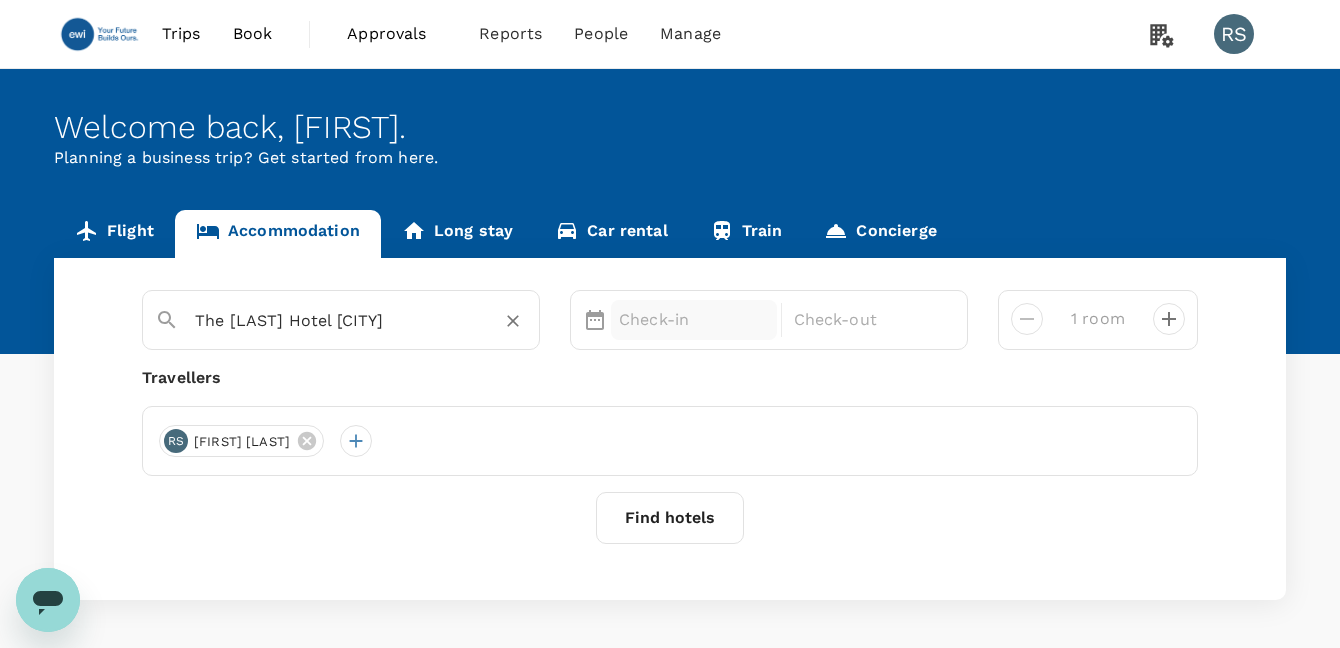 type on "The [LAST] Hotel [CITY]" 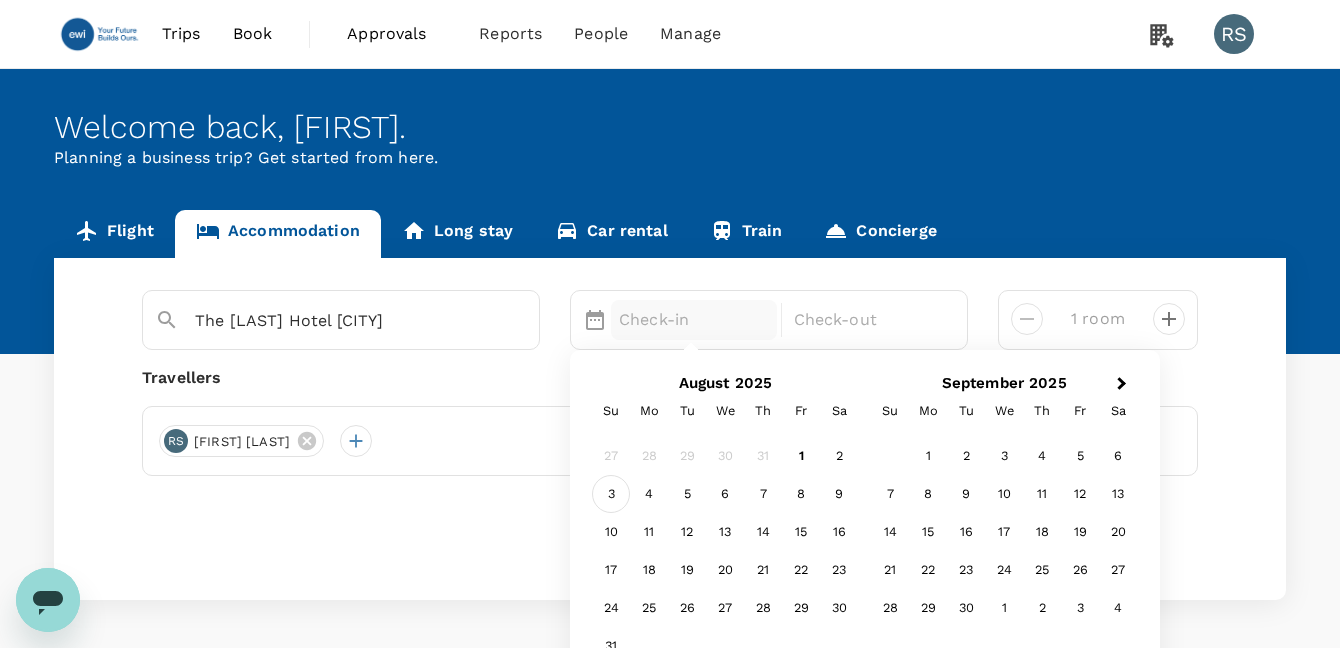 click on "3" at bounding box center (611, 494) 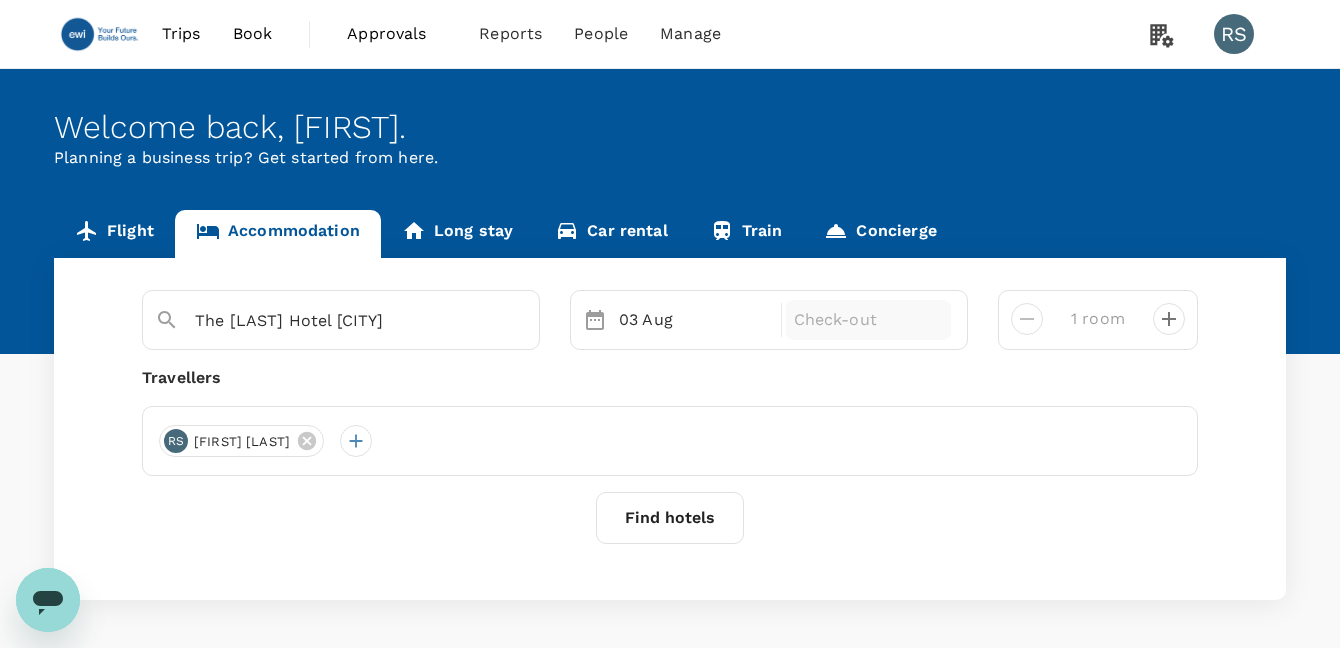 click on "Check-out" at bounding box center [869, 320] 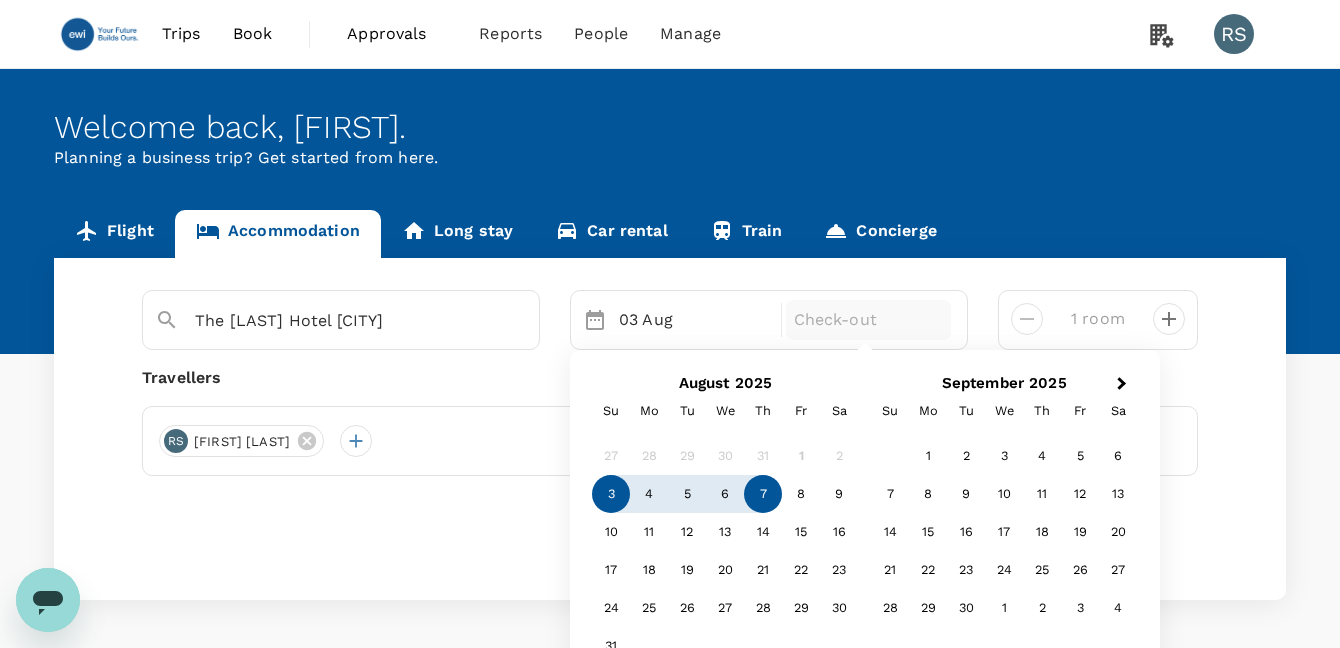 click on "7" at bounding box center [763, 494] 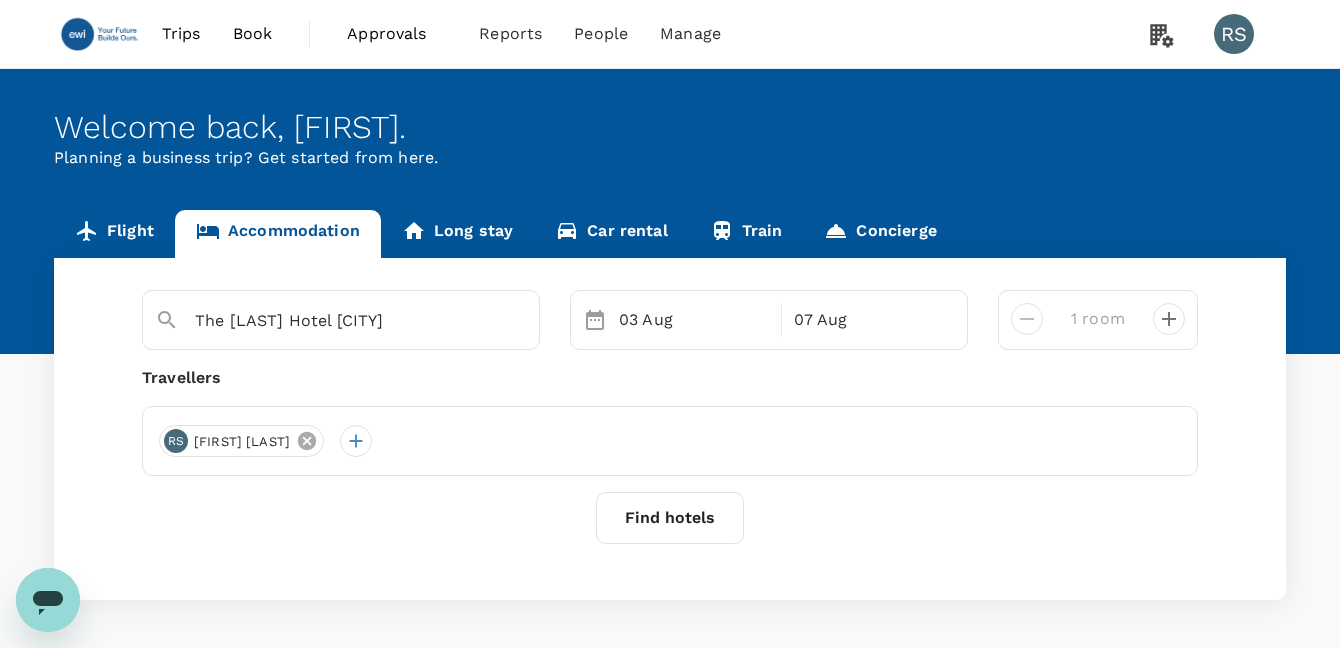 click 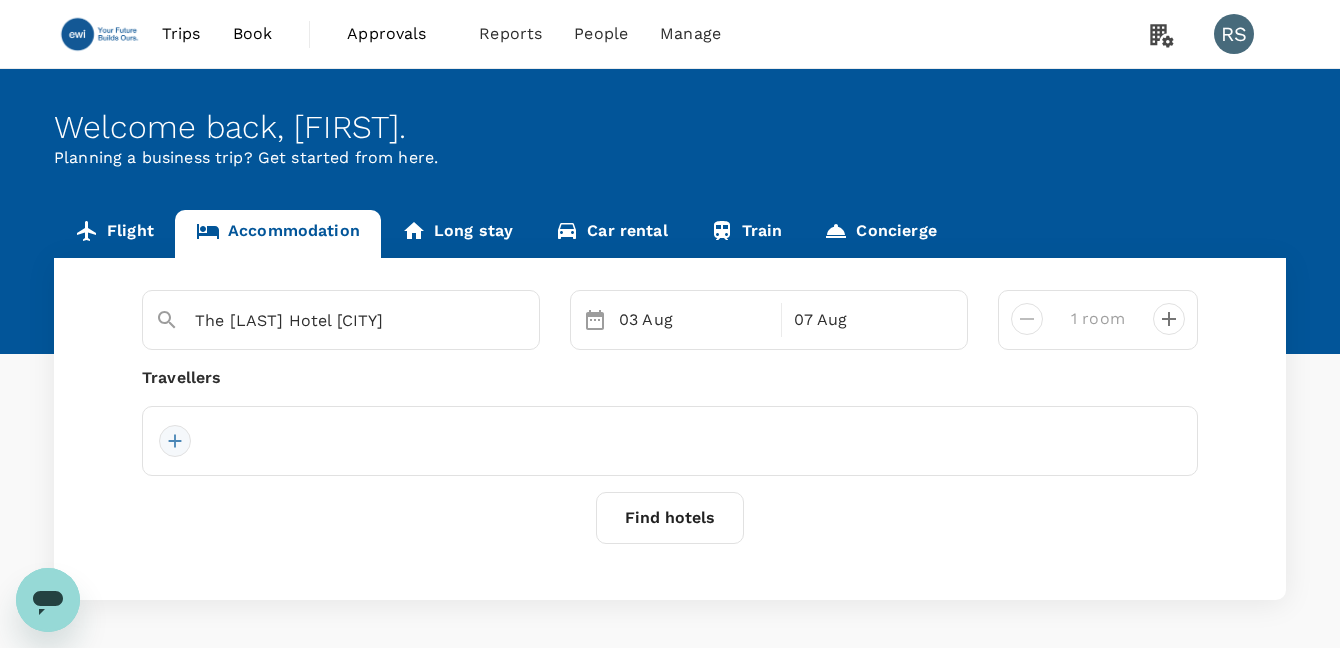 click at bounding box center (175, 441) 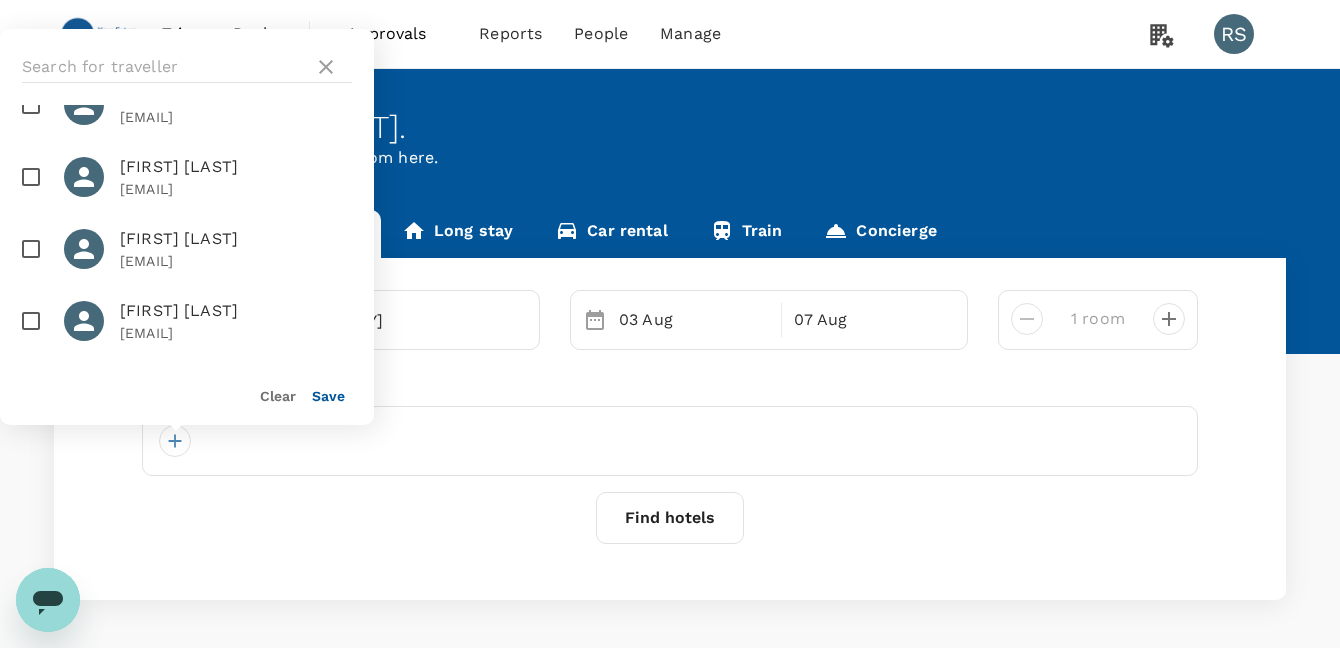 scroll, scrollTop: 0, scrollLeft: 0, axis: both 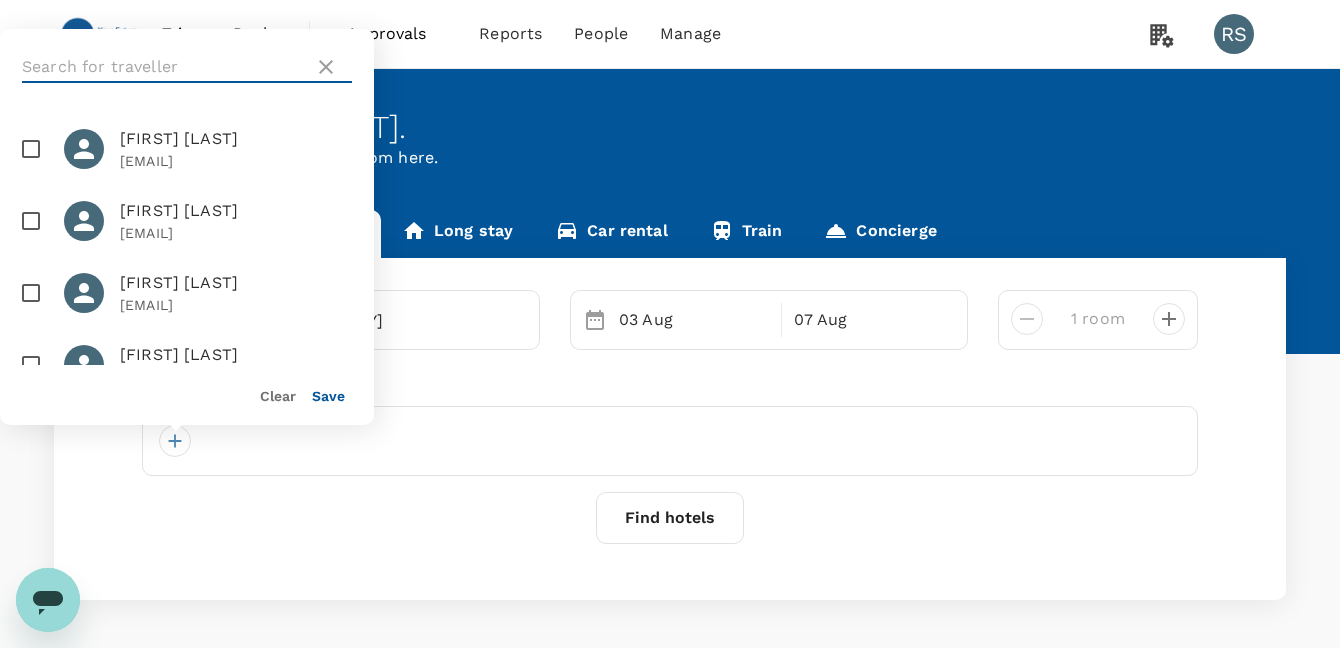 click at bounding box center [164, 67] 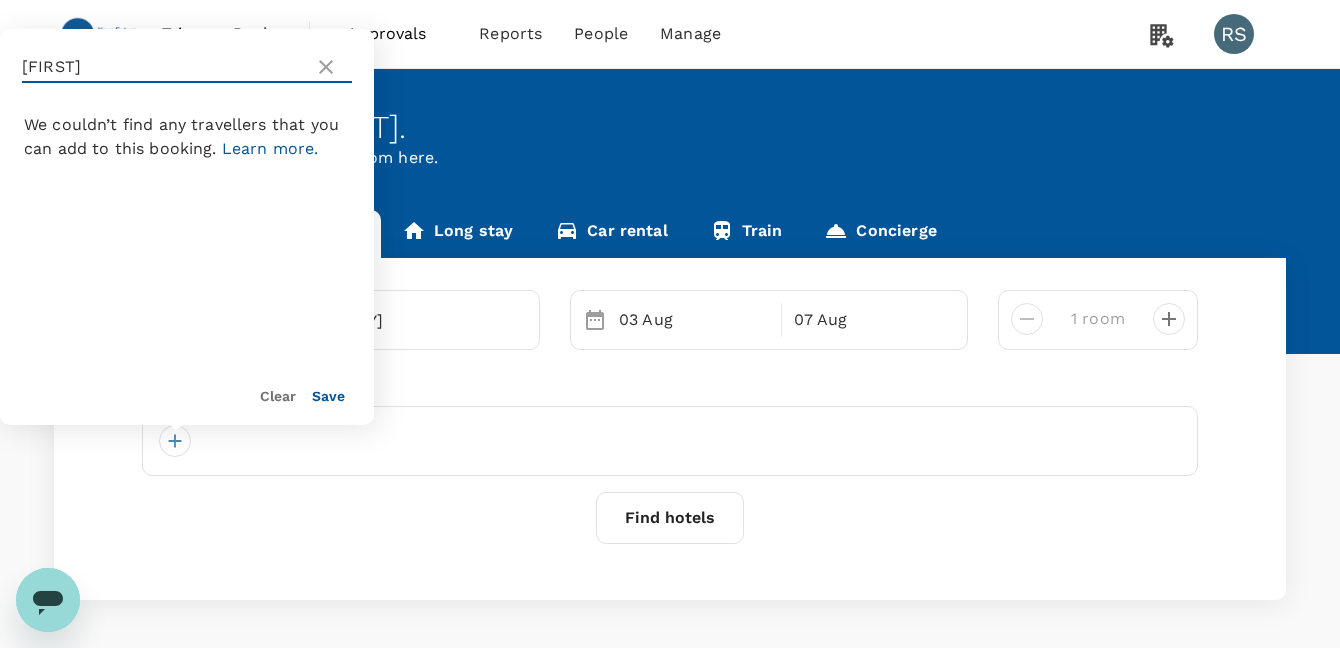 type on "[FIRST]" 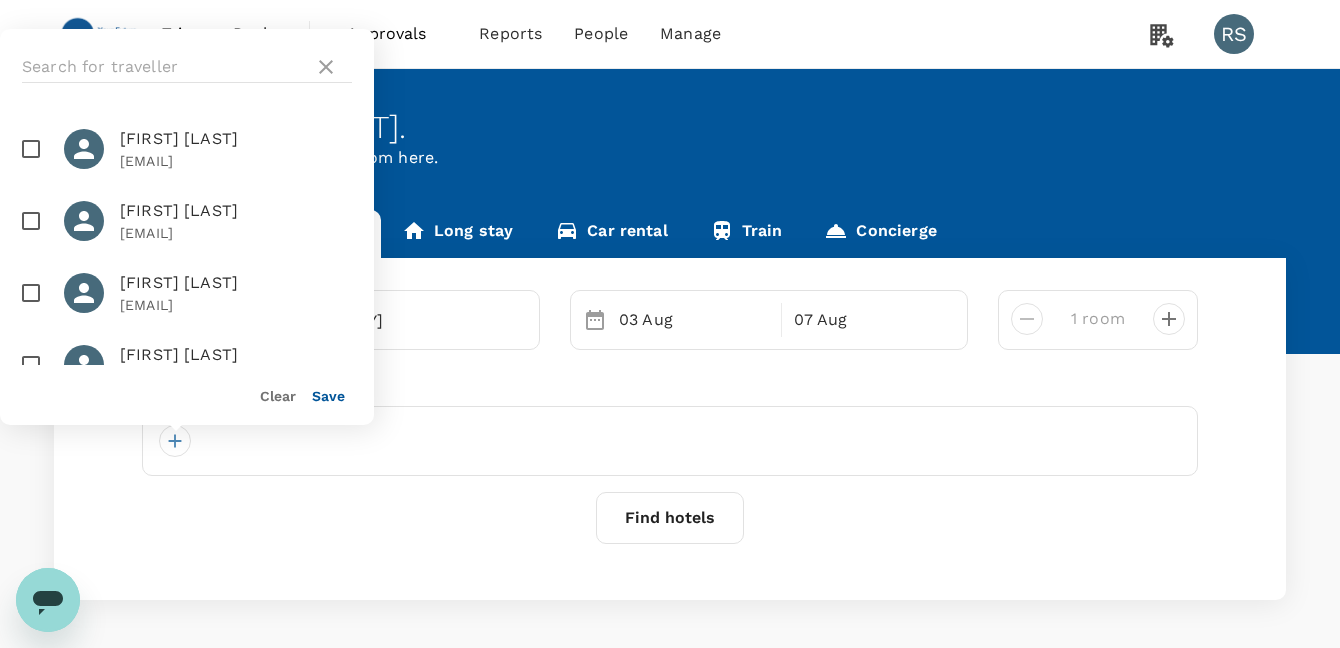 scroll, scrollTop: 100, scrollLeft: 0, axis: vertical 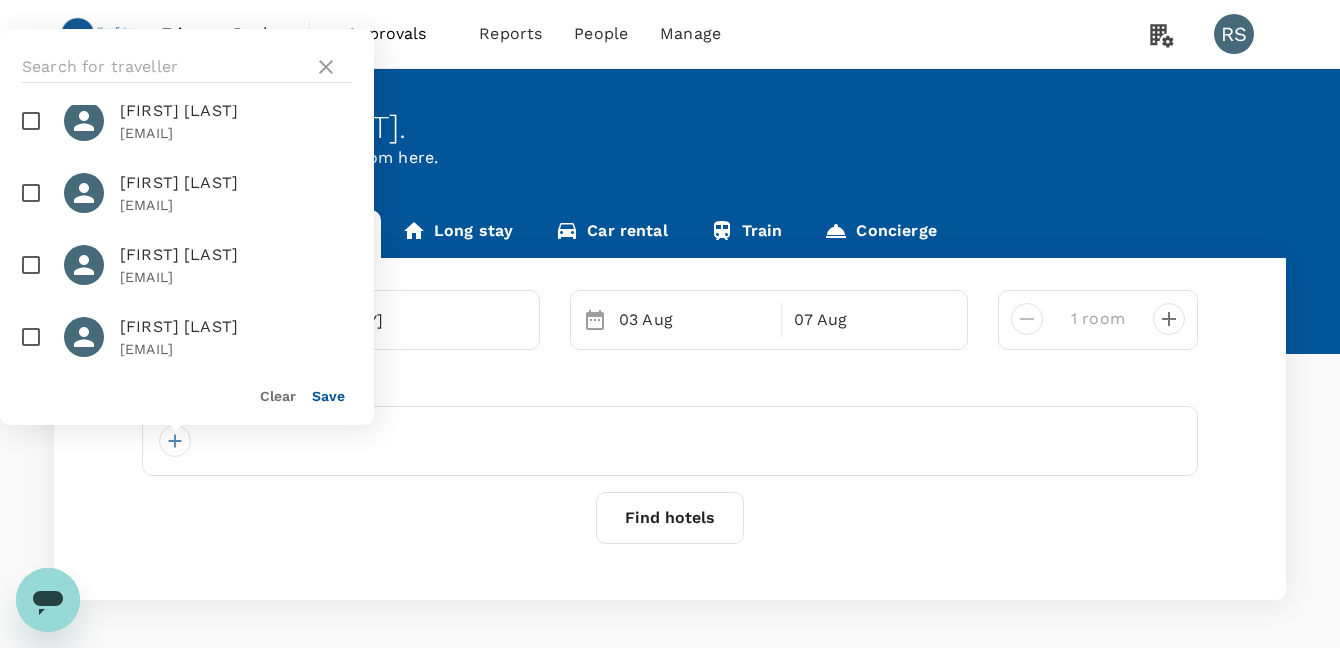 click at bounding box center (31, 265) 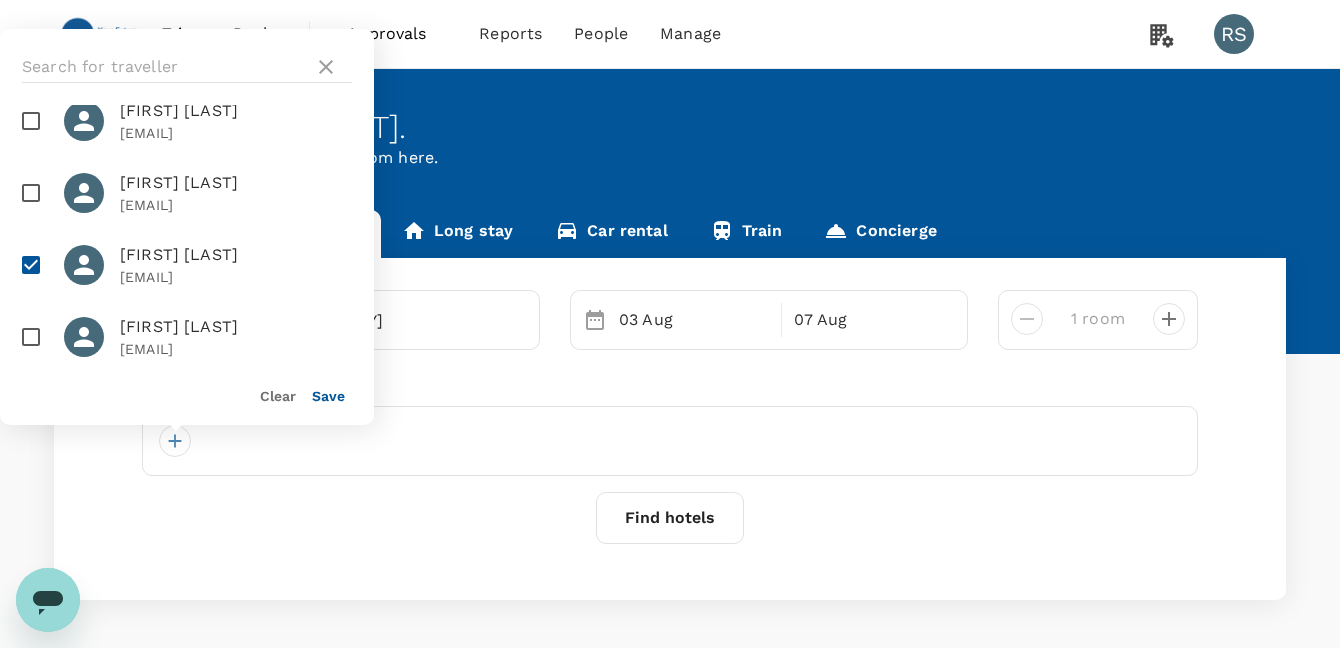 click at bounding box center (670, 441) 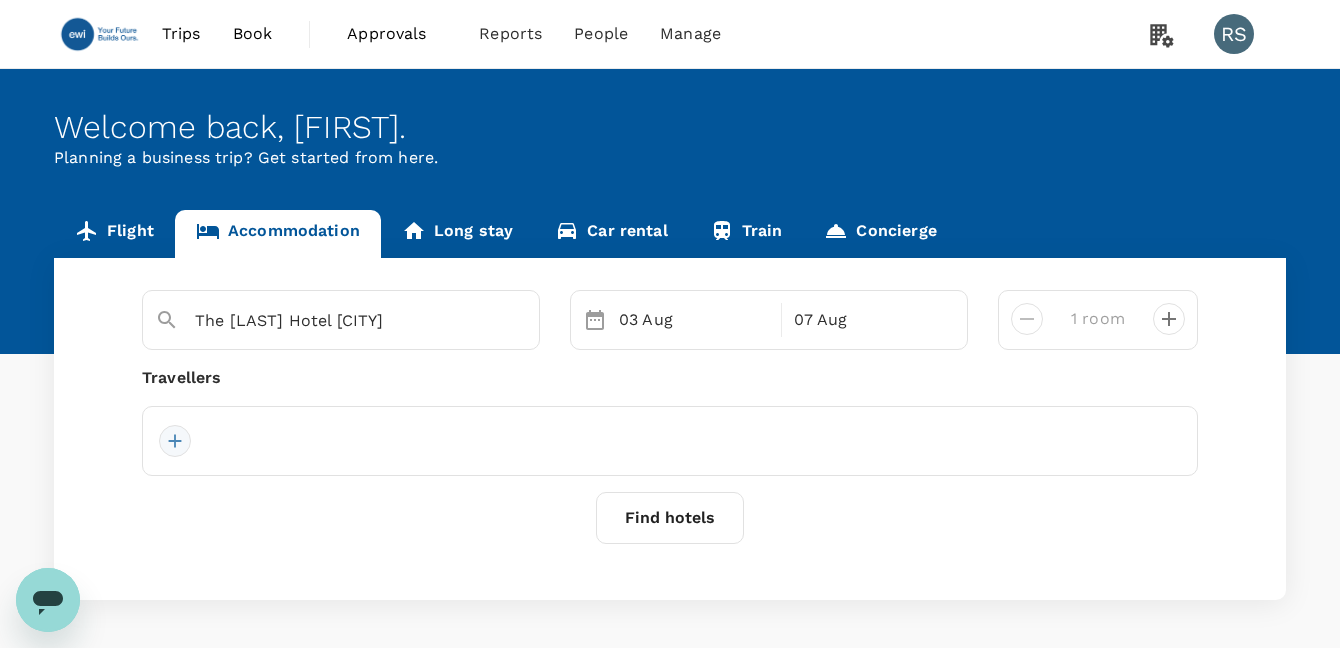 click at bounding box center [175, 441] 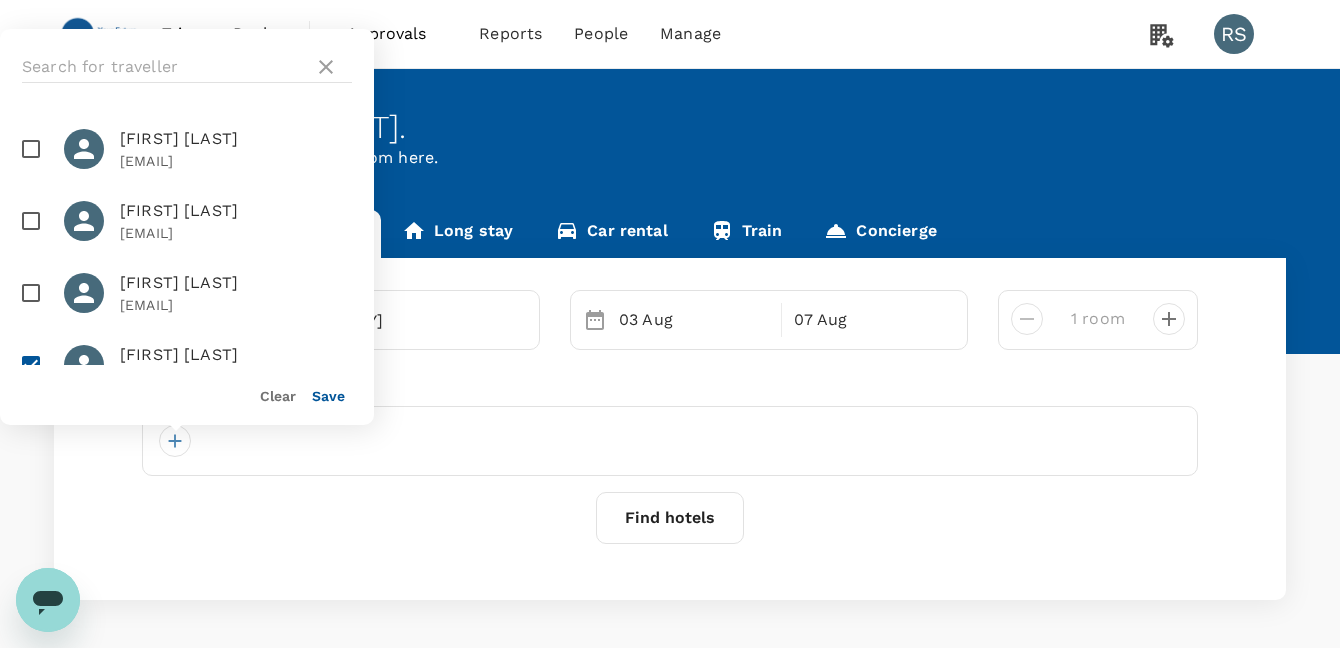 click on "[NAME] [EMAIL]" at bounding box center (187, 365) 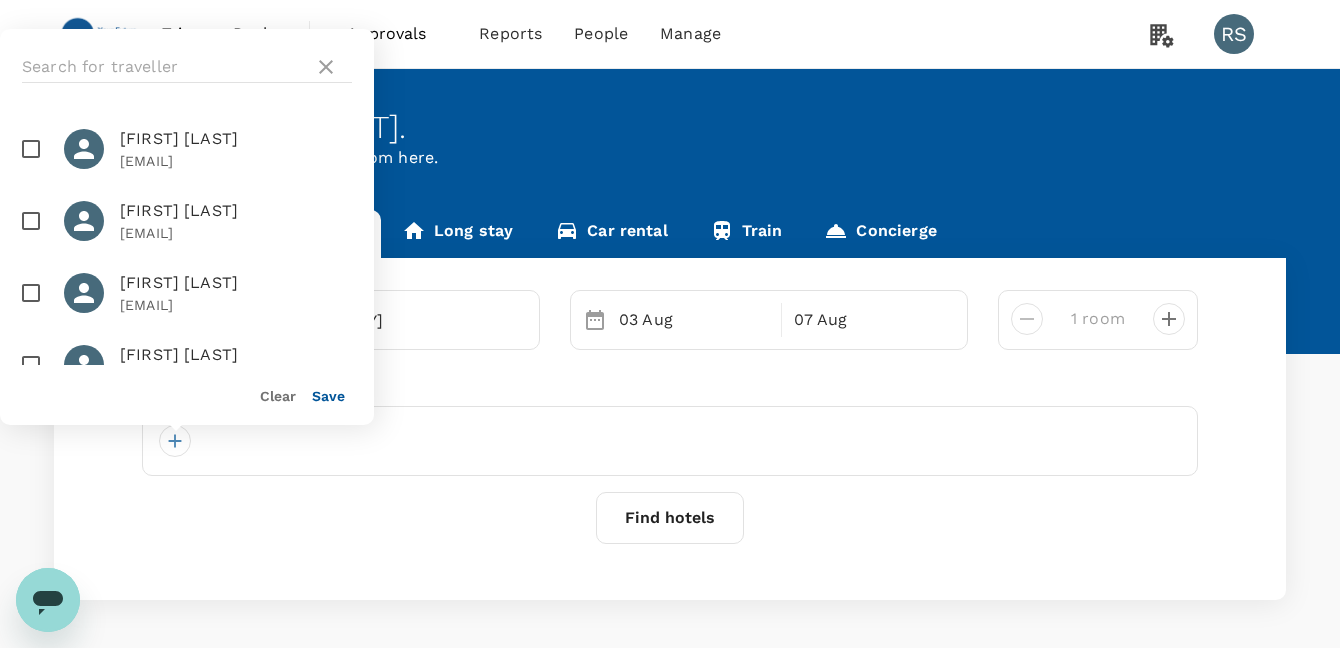 click on "Save" at bounding box center (328, 396) 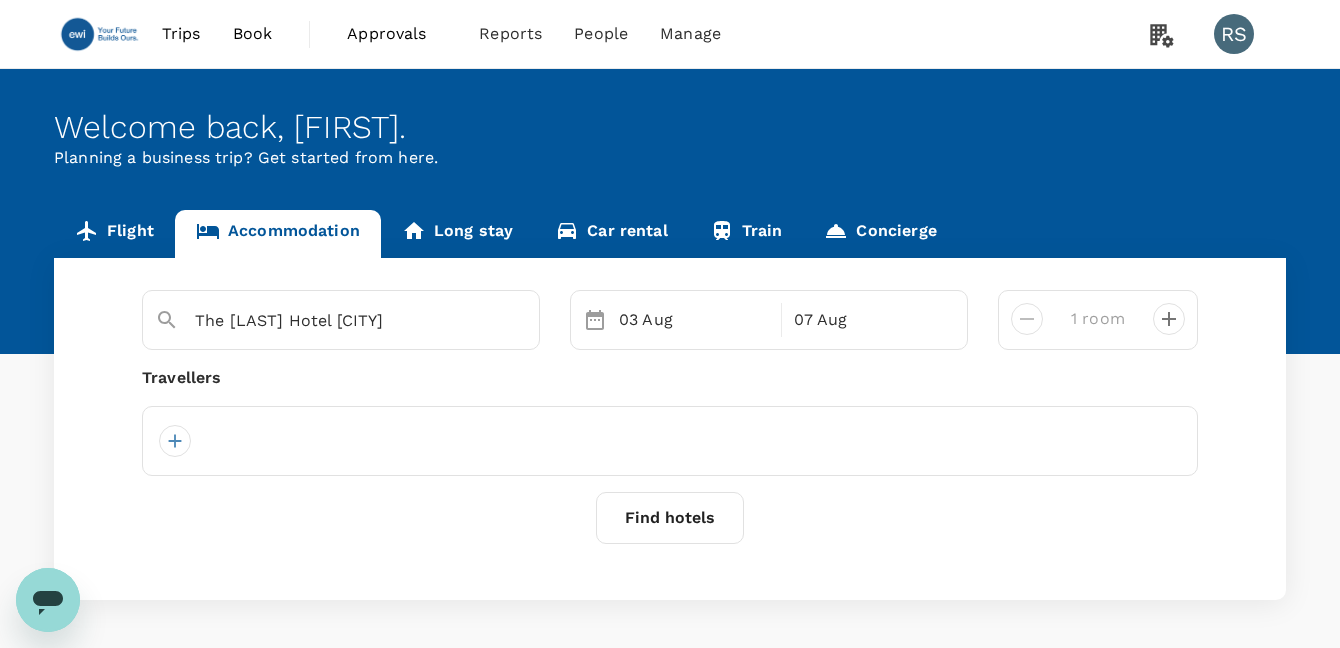 scroll, scrollTop: 78, scrollLeft: 0, axis: vertical 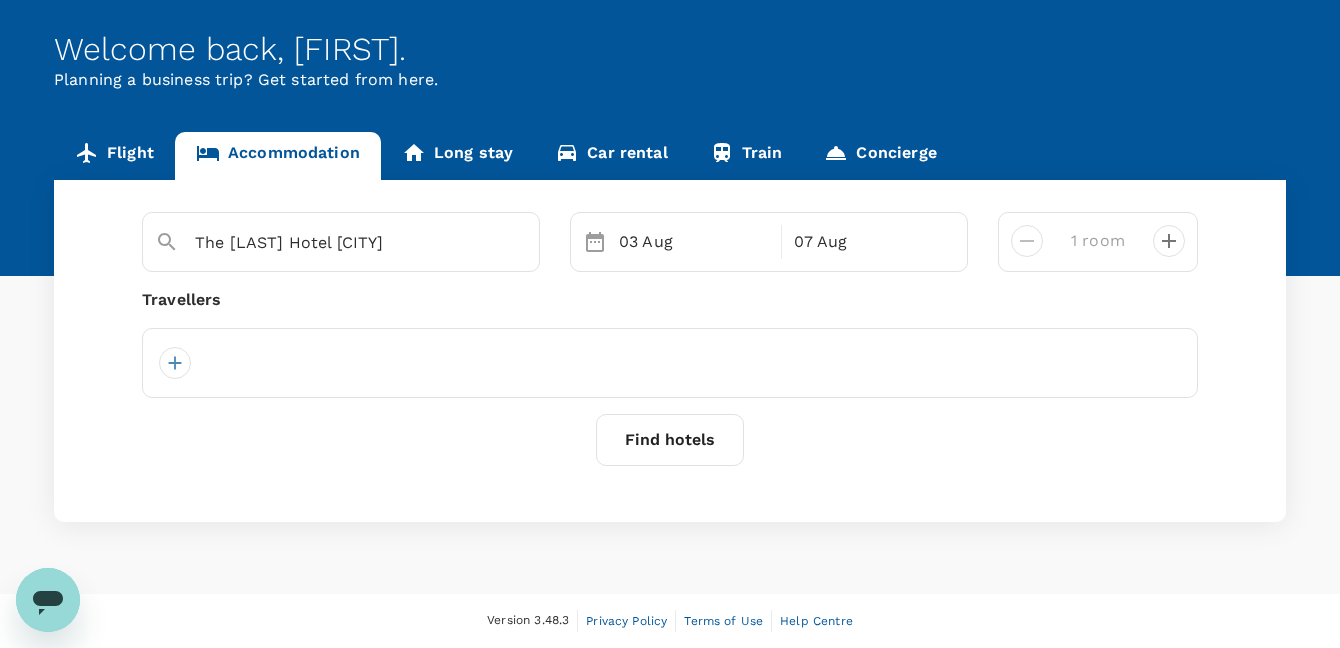 click on "Find hotels" at bounding box center (670, 440) 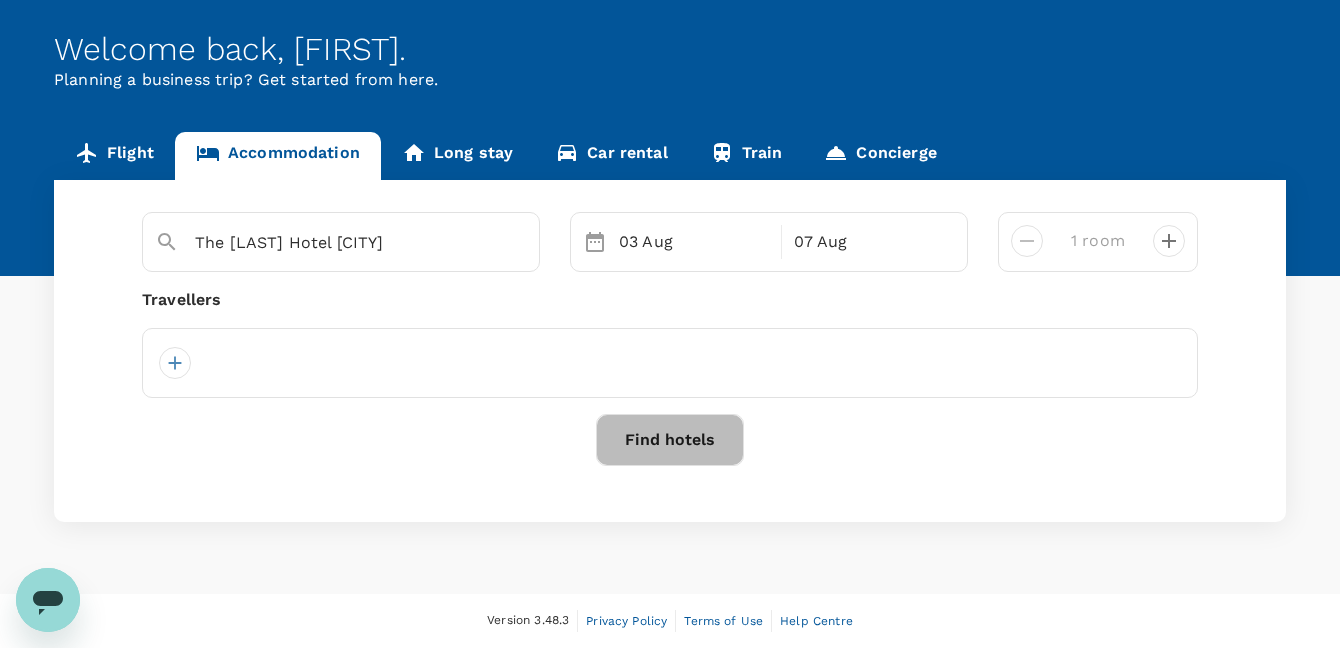 click on "Find hotels" at bounding box center (670, 440) 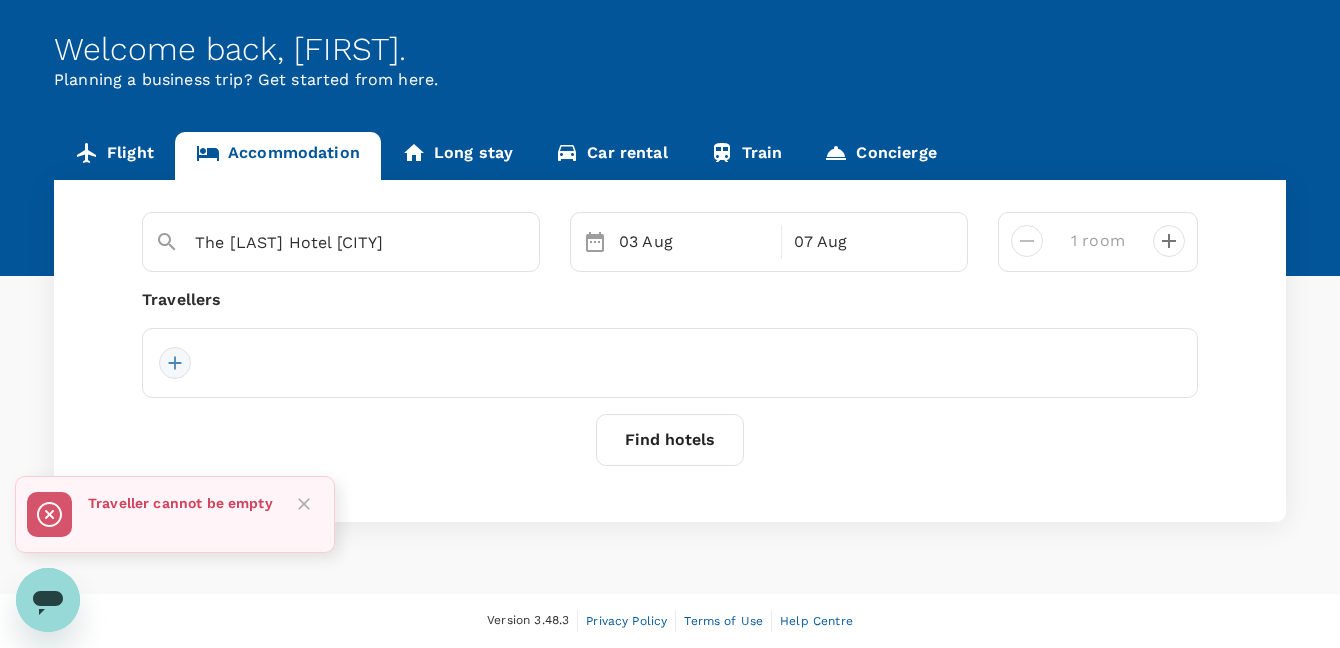 click at bounding box center (175, 363) 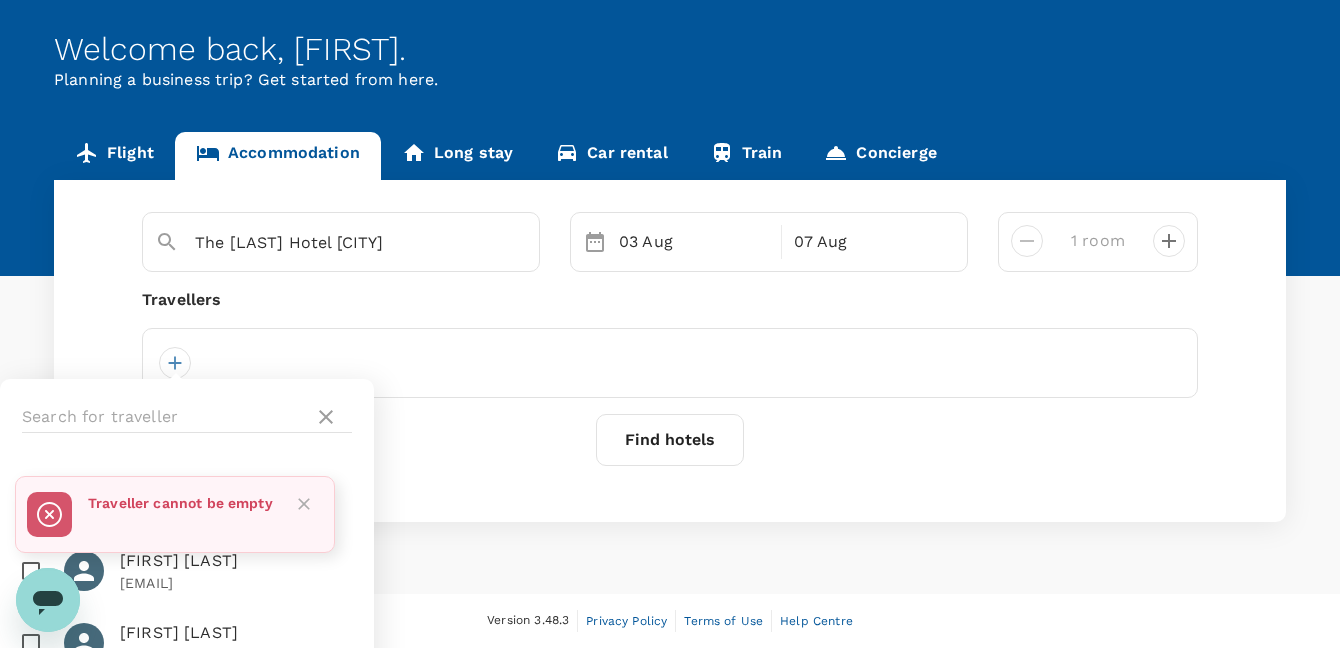 scroll, scrollTop: 205, scrollLeft: 0, axis: vertical 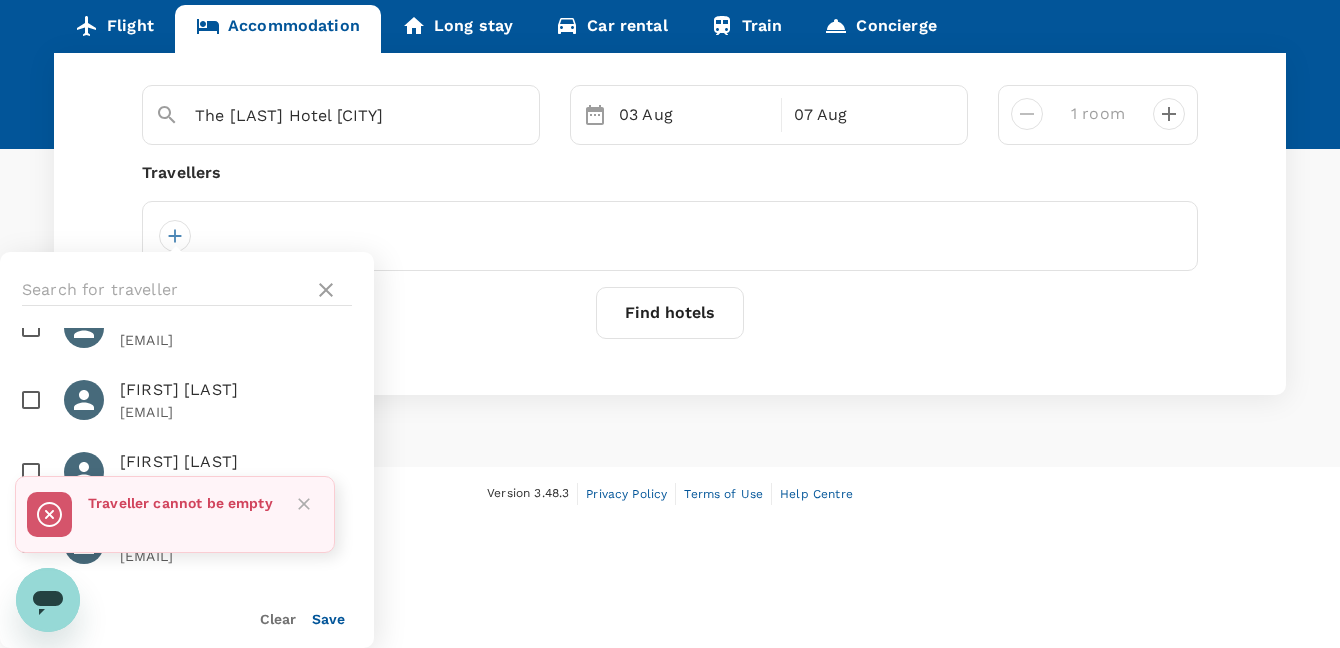 click at bounding box center [31, 400] 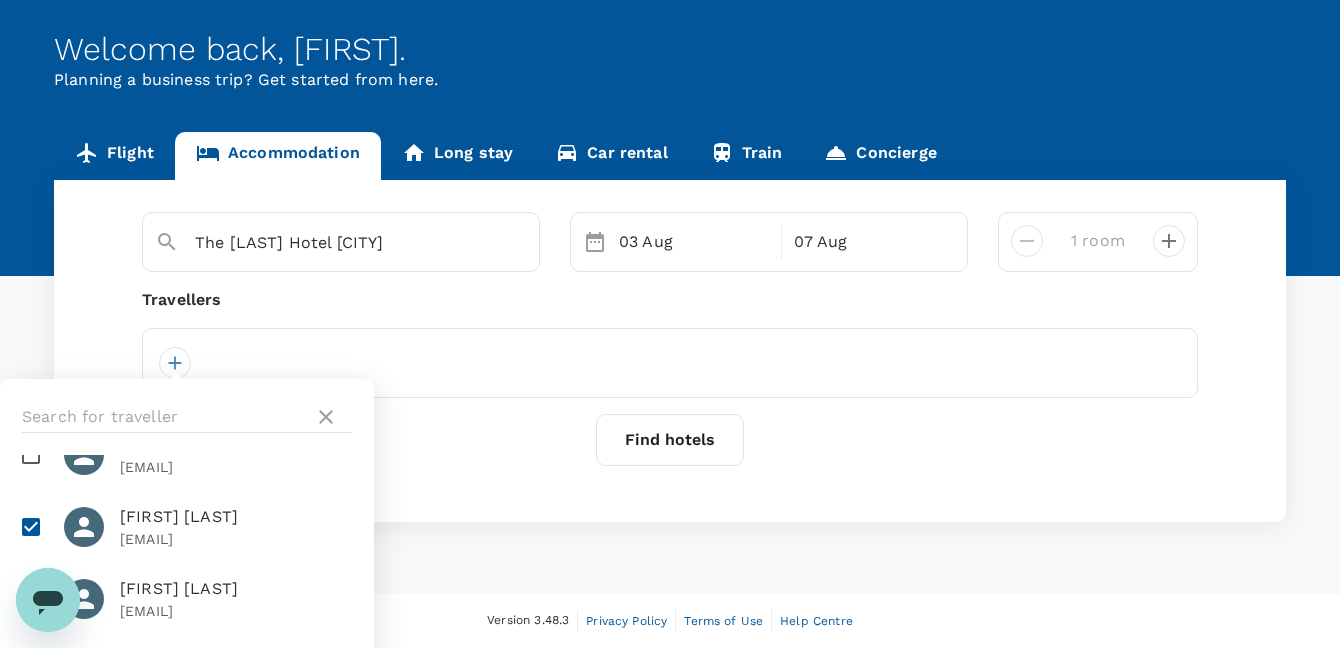 scroll, scrollTop: 205, scrollLeft: 0, axis: vertical 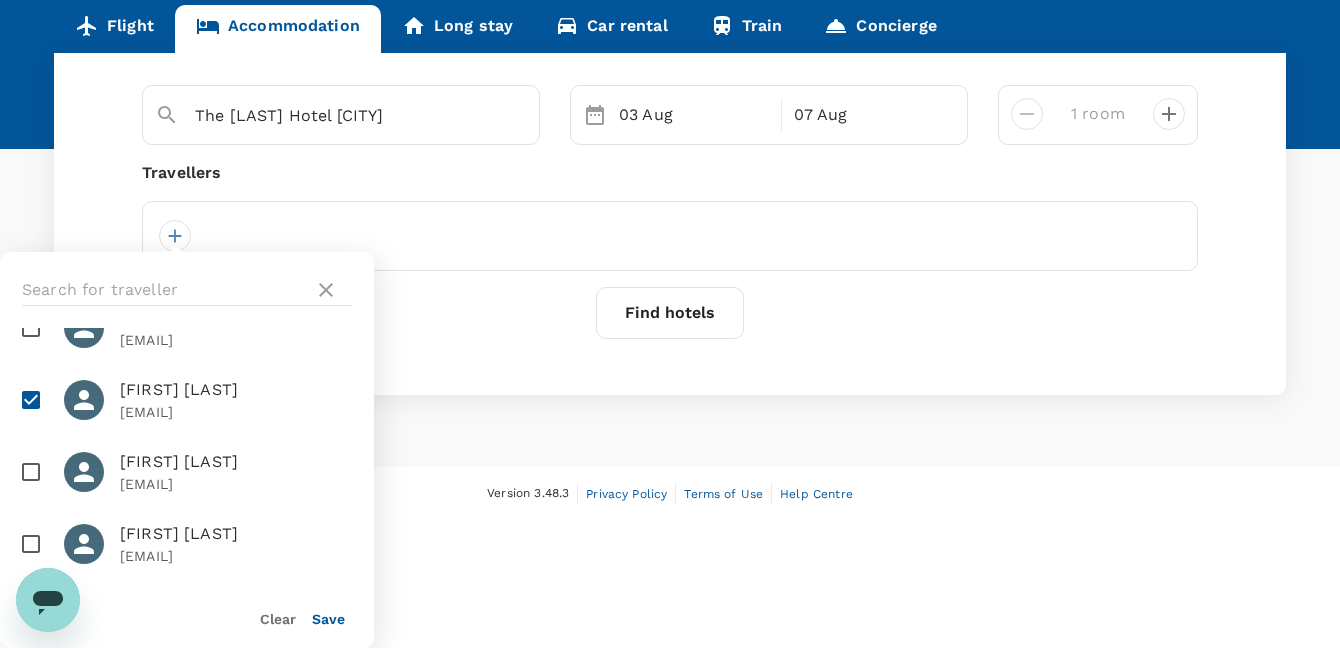 click on "Save" at bounding box center (328, 619) 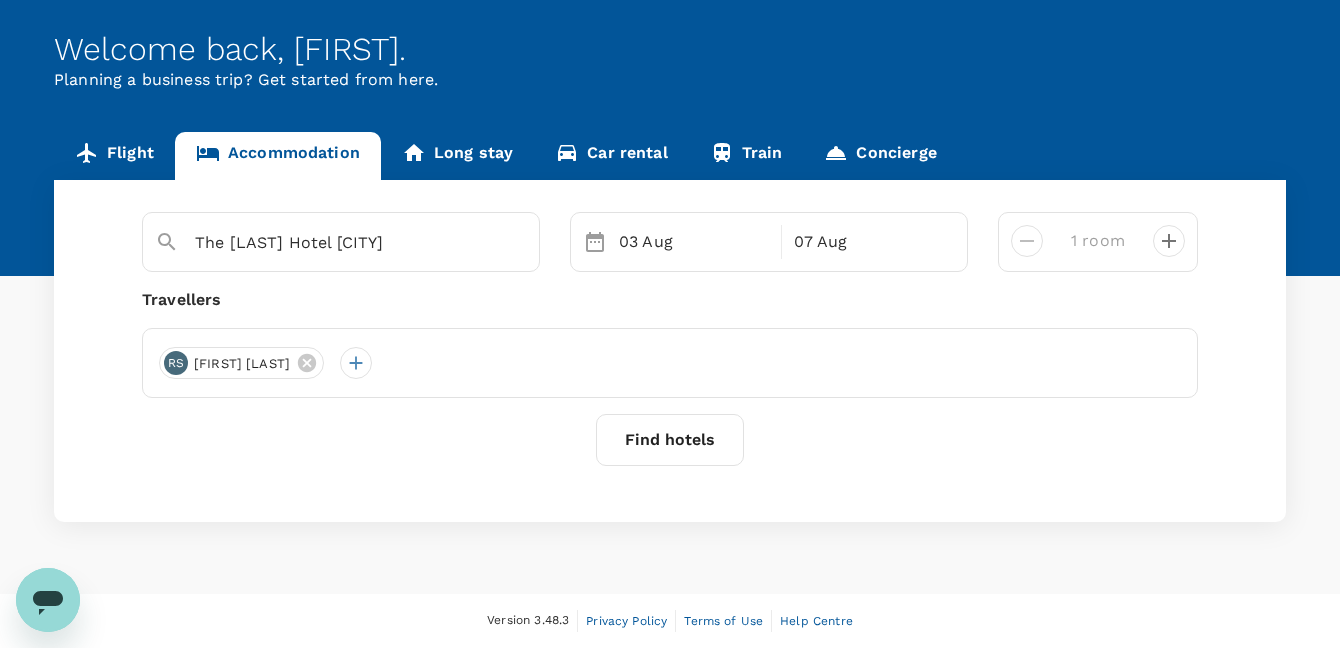scroll, scrollTop: 78, scrollLeft: 0, axis: vertical 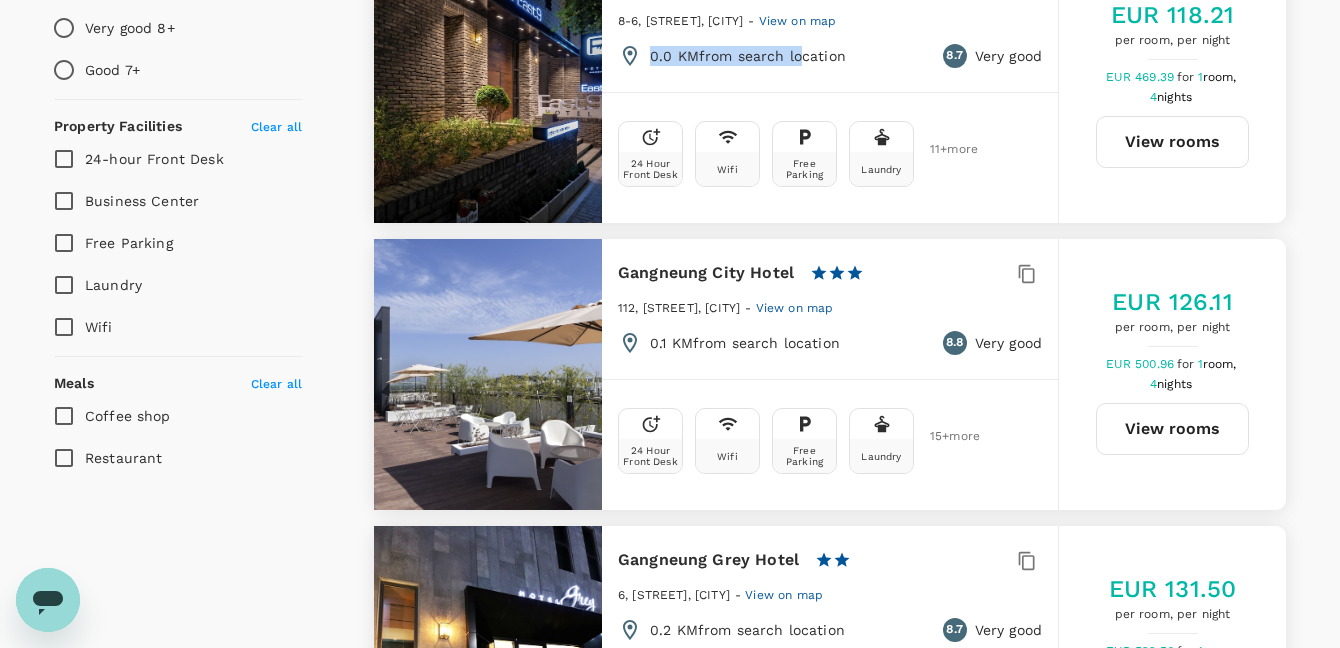 drag, startPoint x: 616, startPoint y: 59, endPoint x: 801, endPoint y: 58, distance: 185.0027 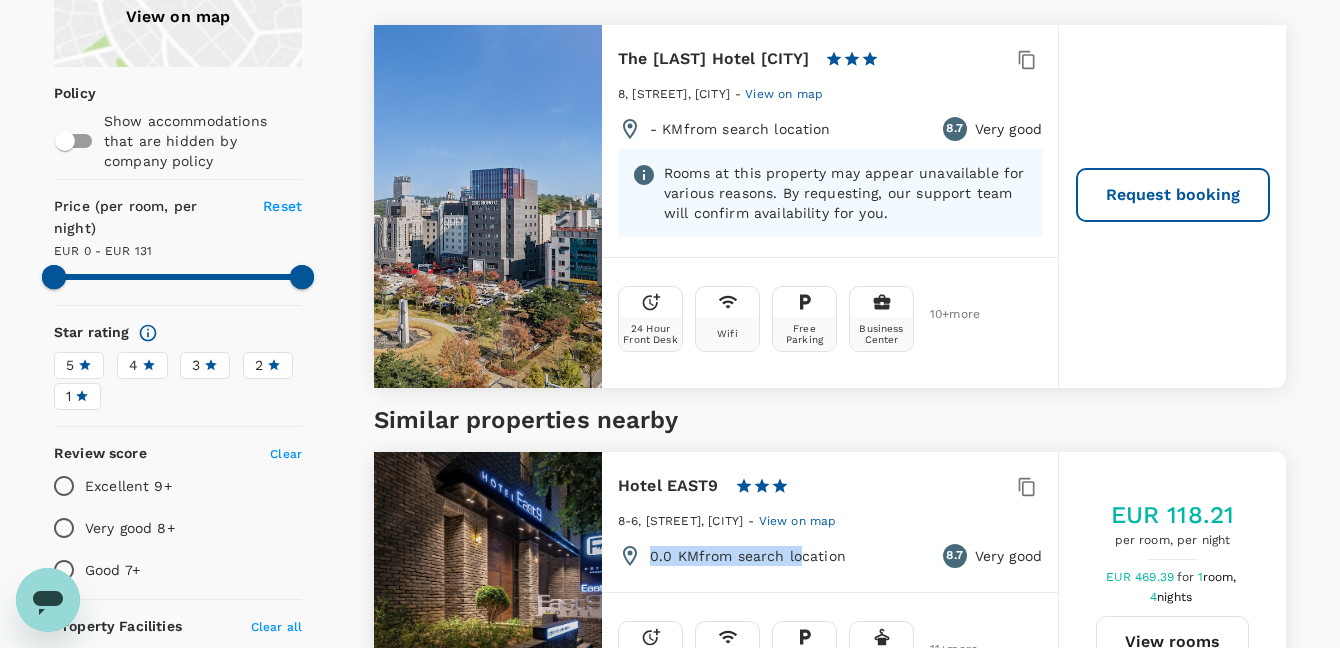 scroll, scrollTop: 0, scrollLeft: 0, axis: both 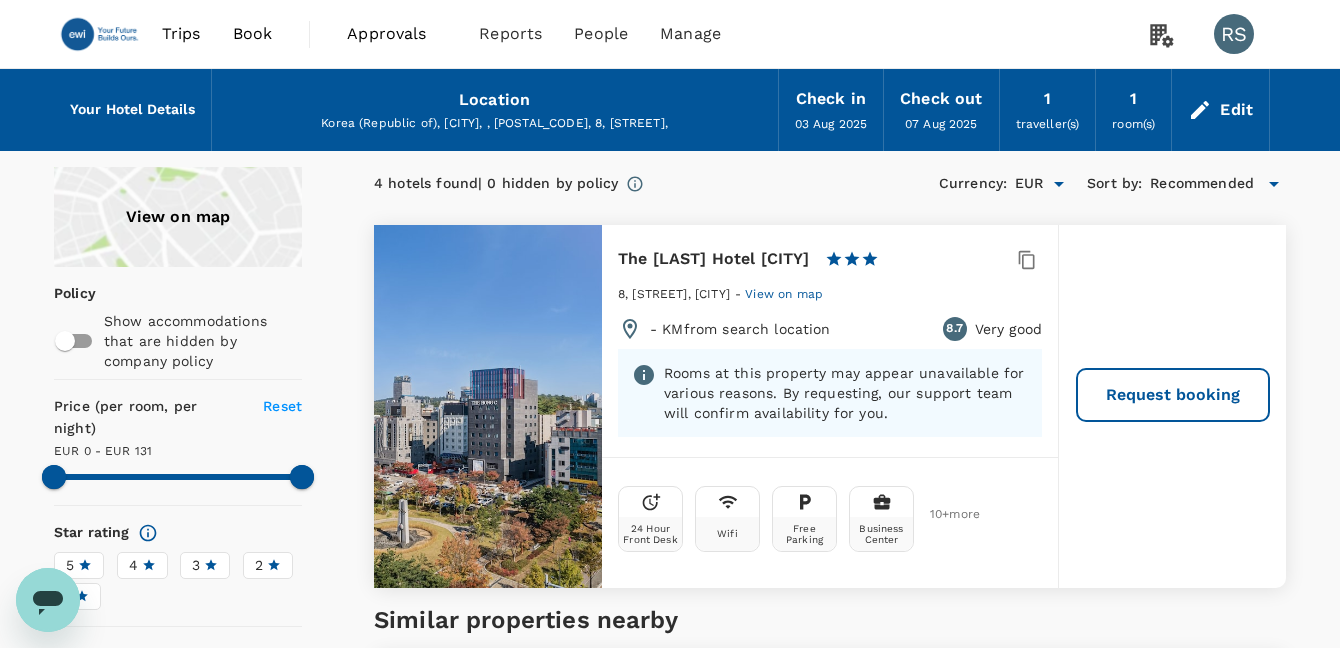 type on "130" 